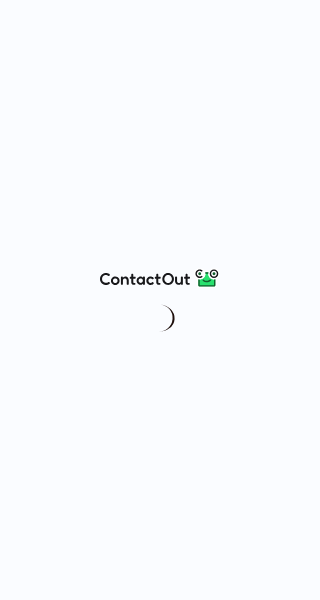 scroll, scrollTop: 0, scrollLeft: 0, axis: both 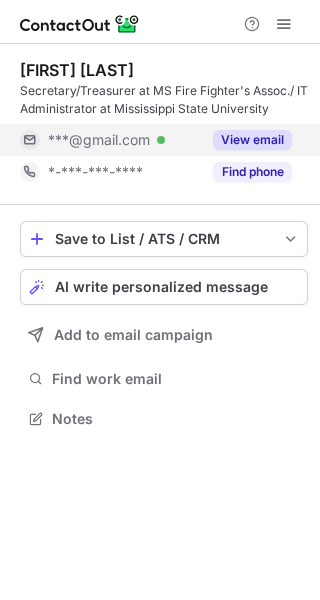 click on "View email" at bounding box center [246, 140] 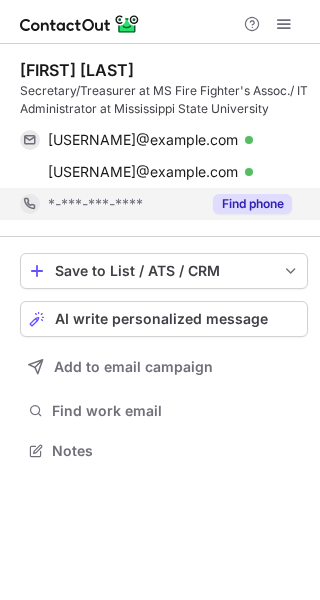 scroll, scrollTop: 10, scrollLeft: 10, axis: both 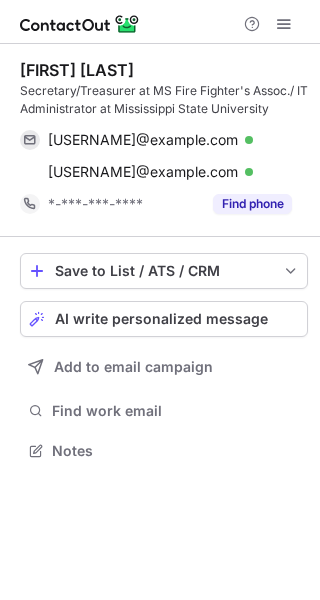 click on "Jennifer Williams Secretary/Treasurer at MS Fire Fighter's Assoc./ IT Administrator at Mississippi State University jastephens4eva@gmail.com Verified Copy jamesewilliams56@gmail.com Verified Copy *-***-***-**** Find phone Save to List / ATS / CRM List Select Lever Connect Greenhouse Connect Salesforce Connect Hubspot Connect Bullhorn Connect Zapier (100+ Applications) Connect Request a new integration AI write personalized message Add to email campaign Find work email Notes" at bounding box center (160, 322) 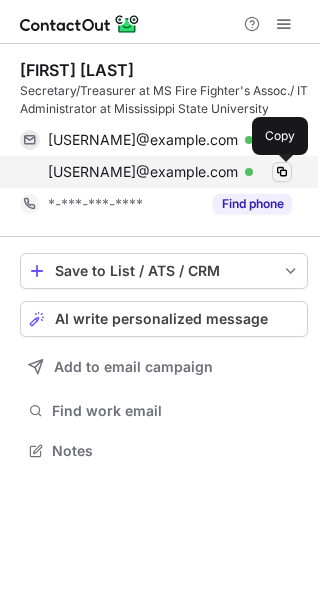 click at bounding box center (282, 172) 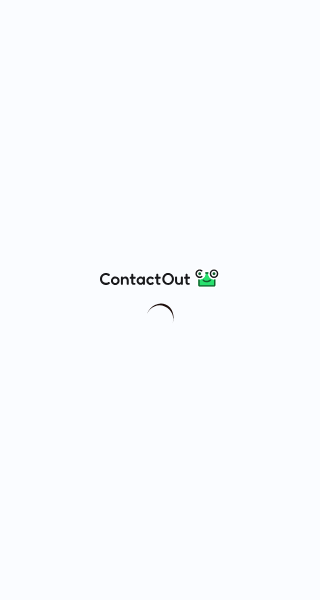 scroll, scrollTop: 0, scrollLeft: 0, axis: both 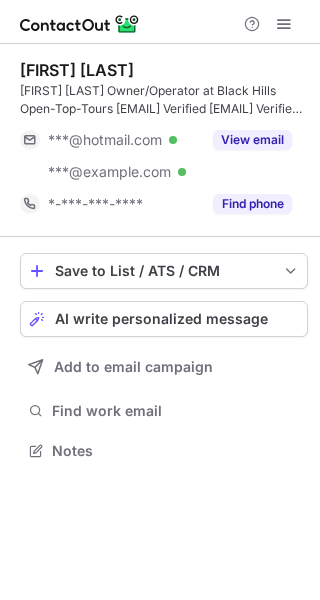 click on "Richard Watkins Owner/Operator at Black Hills Open-Top-Tours ***@hotmail.com Verified ***@blackhillsopentoptours.com Verified View email *-***-***-**** Find phone Save to List / ATS / CRM List Select Lever Connect Greenhouse Connect Salesforce Connect Hubspot Connect Bullhorn Connect Zapier (100+ Applications) Connect Request a new integration AI write personalized message Add to email campaign Find work email Notes" at bounding box center [160, 322] 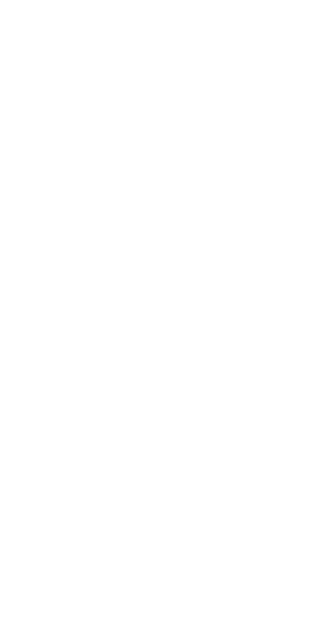 scroll, scrollTop: 0, scrollLeft: 0, axis: both 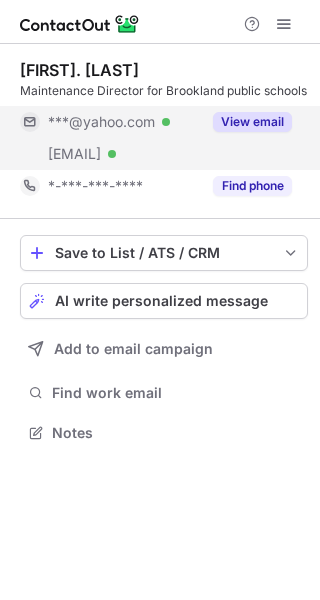 click on "View email" at bounding box center (252, 122) 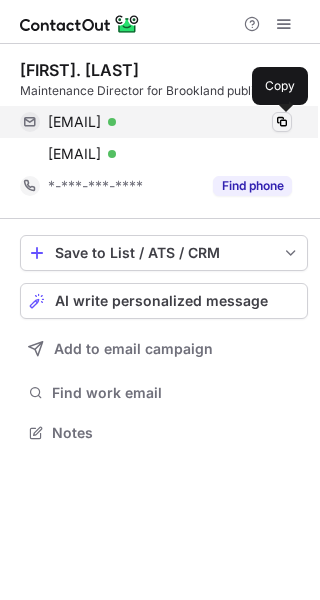 click at bounding box center [282, 122] 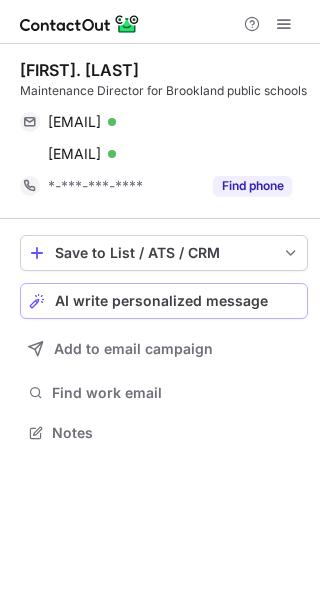 drag, startPoint x: 76, startPoint y: 555, endPoint x: 234, endPoint y: 308, distance: 293.21152 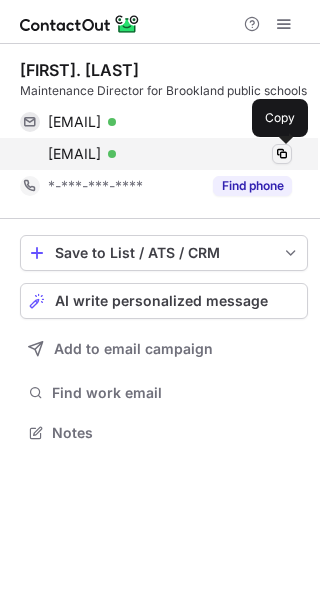 click at bounding box center [282, 154] 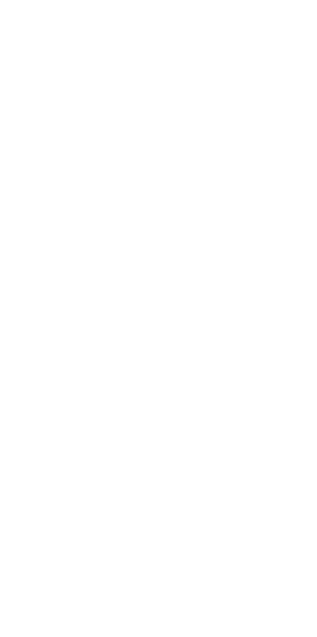 scroll, scrollTop: 0, scrollLeft: 0, axis: both 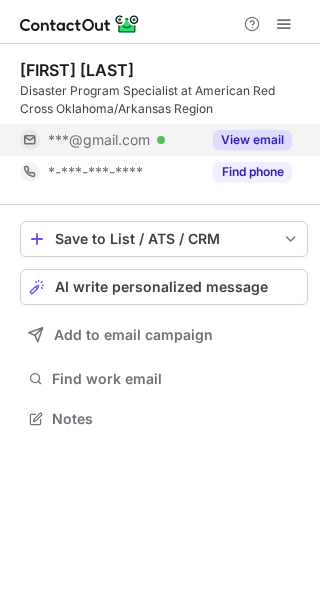 click on "View email" at bounding box center (252, 140) 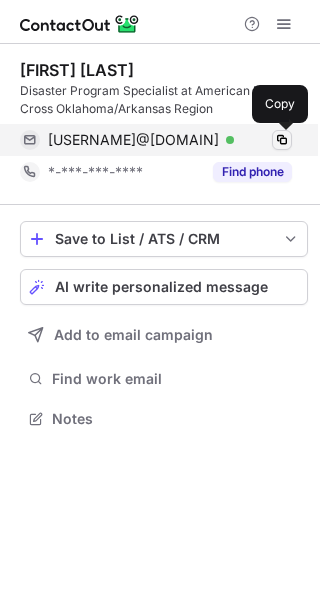 click at bounding box center [282, 140] 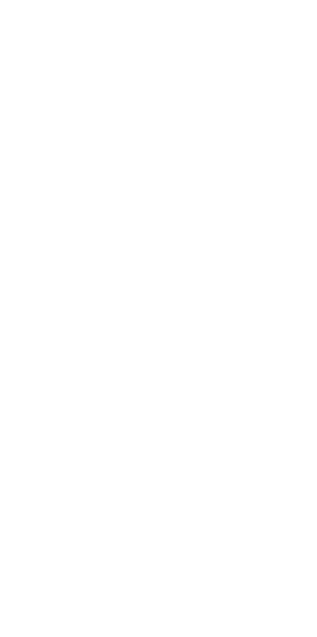 scroll, scrollTop: 0, scrollLeft: 0, axis: both 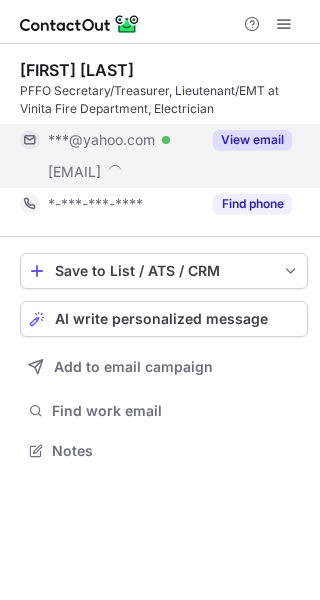 click on "View email" at bounding box center (252, 140) 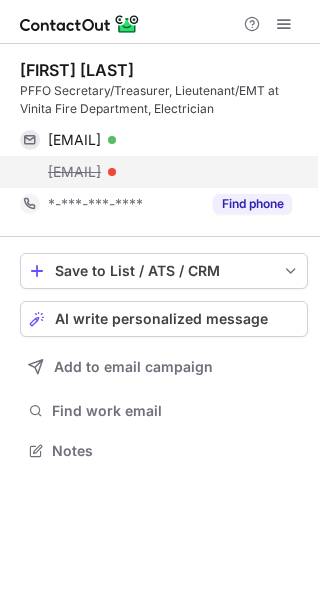 copy on "michael@vinitafire.com" 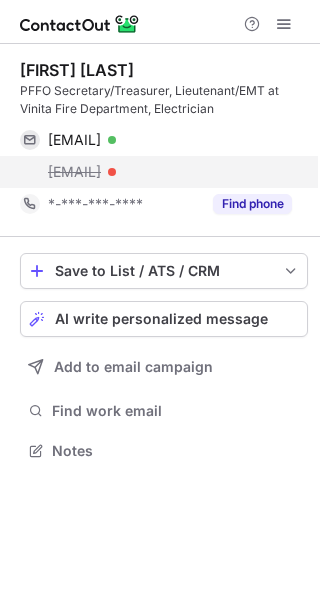 drag, startPoint x: 49, startPoint y: 161, endPoint x: 205, endPoint y: 169, distance: 156.20499 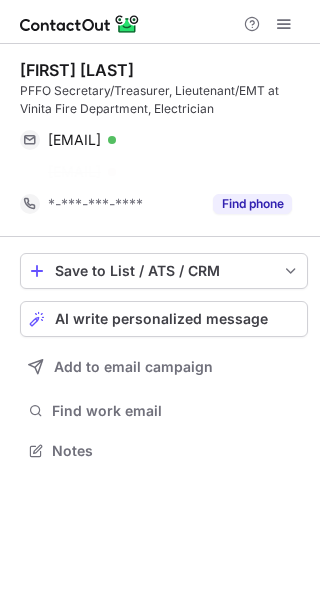 scroll, scrollTop: 405, scrollLeft: 320, axis: both 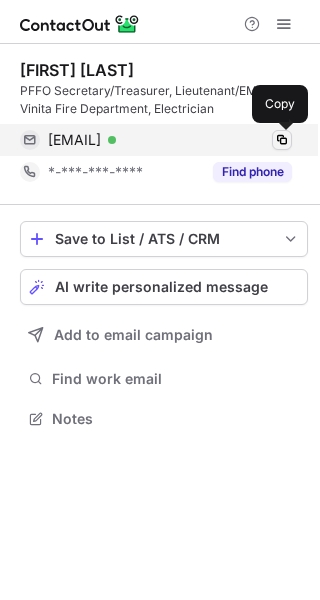 click at bounding box center (282, 140) 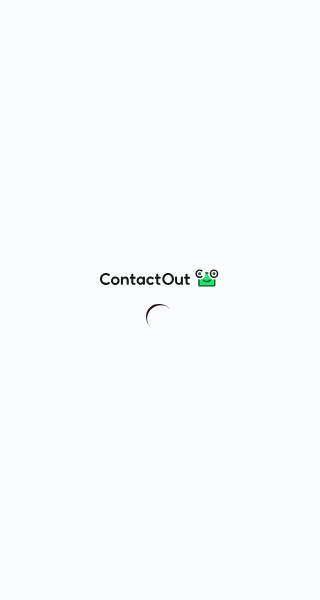 scroll, scrollTop: 0, scrollLeft: 0, axis: both 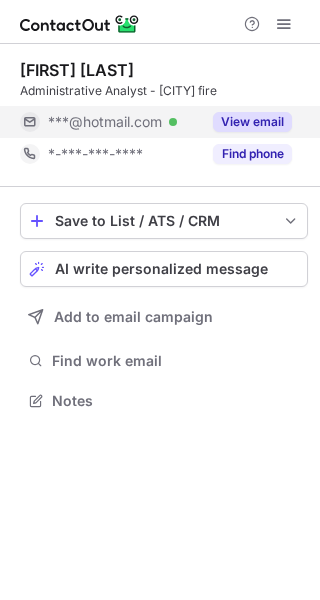 click on "View email" at bounding box center [252, 122] 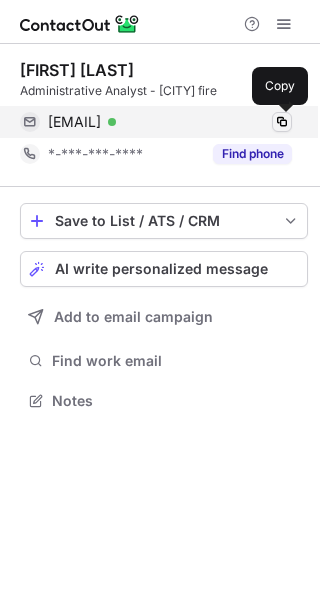 click at bounding box center [282, 122] 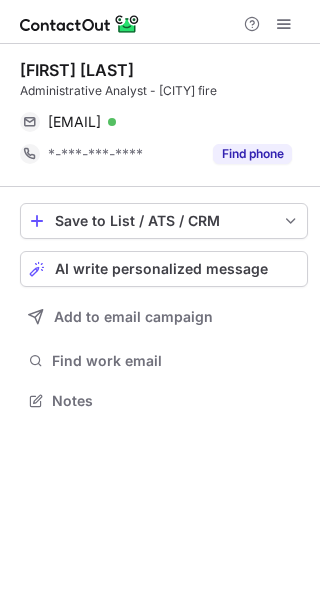 click on "[FIRST] [LAST] Administrative Analyst - [CITY] fire [EMAIL] Verified Copy -***-***-**** Find phone Save to List / ATS / CRM List Select Lever Connect Greenhouse Connect Salesforce Connect Hubspot Connect Bullhorn Connect Zapier (100+ Applications) Connect Request a new integration AI write personalized message Add to email campaign Find work email Notes" at bounding box center [160, 322] 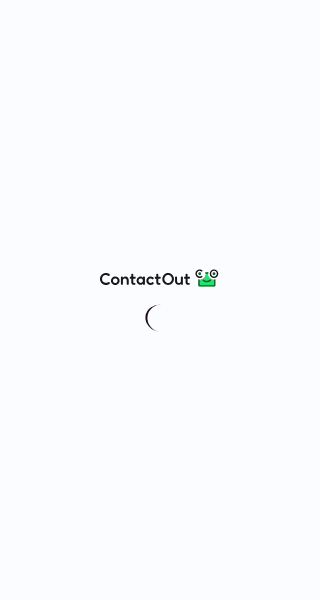 scroll, scrollTop: 0, scrollLeft: 0, axis: both 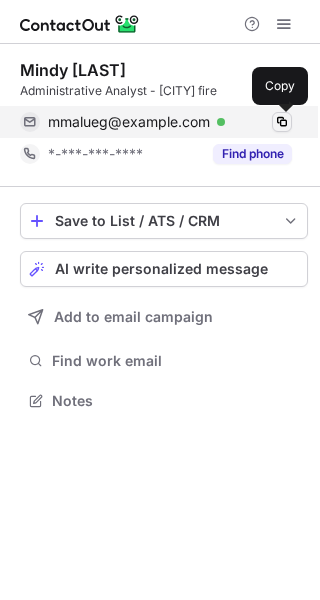 click at bounding box center [282, 122] 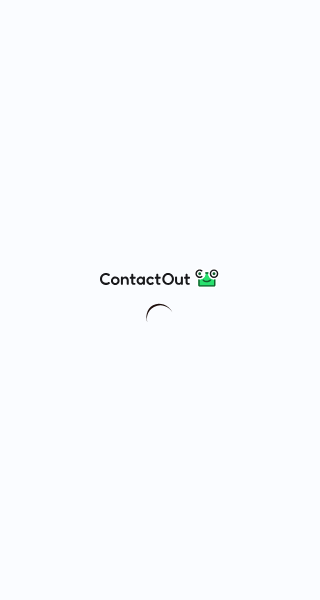 scroll, scrollTop: 0, scrollLeft: 0, axis: both 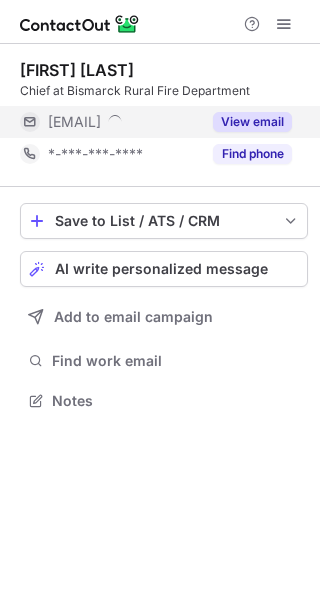 click on "View email" at bounding box center (252, 122) 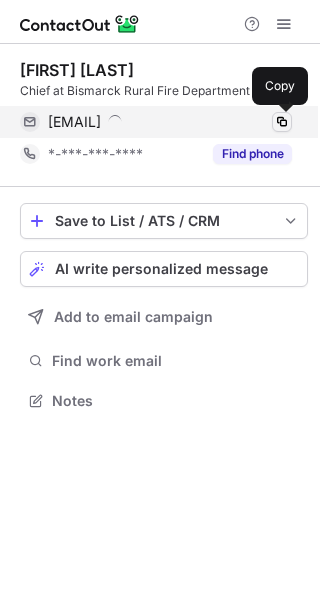 click at bounding box center (282, 122) 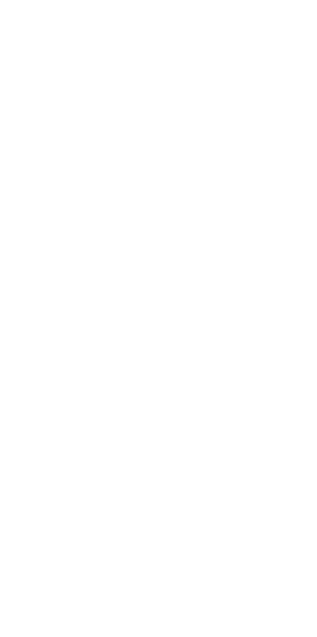 scroll, scrollTop: 0, scrollLeft: 0, axis: both 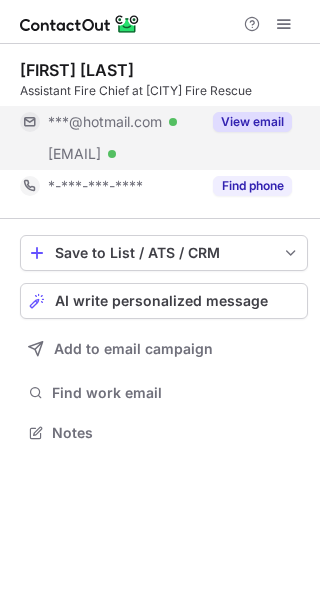 click on "View email" at bounding box center (252, 122) 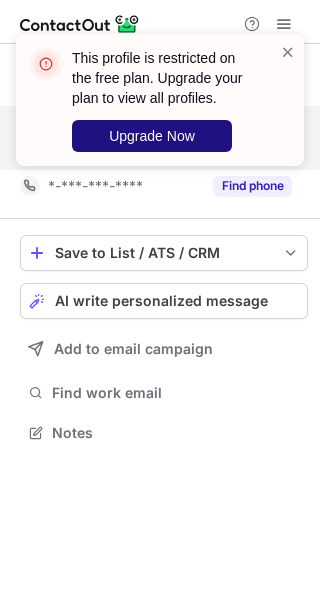 click on "Upgrade Now" at bounding box center [152, 136] 